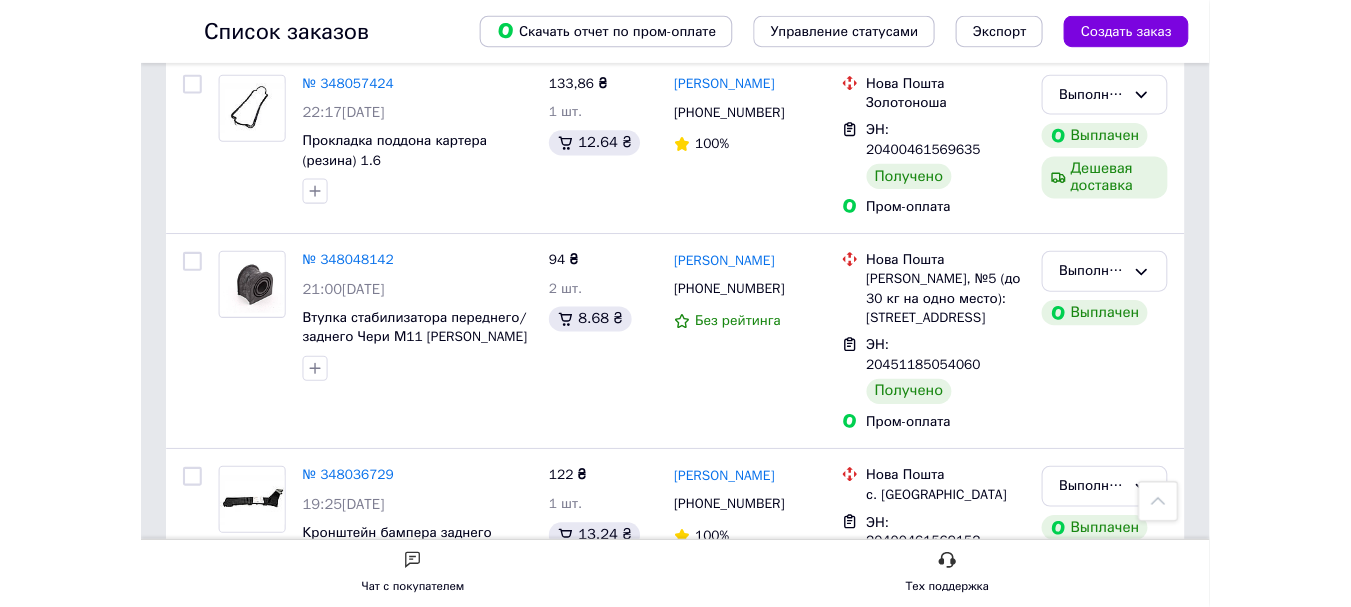 scroll, scrollTop: 13888, scrollLeft: 0, axis: vertical 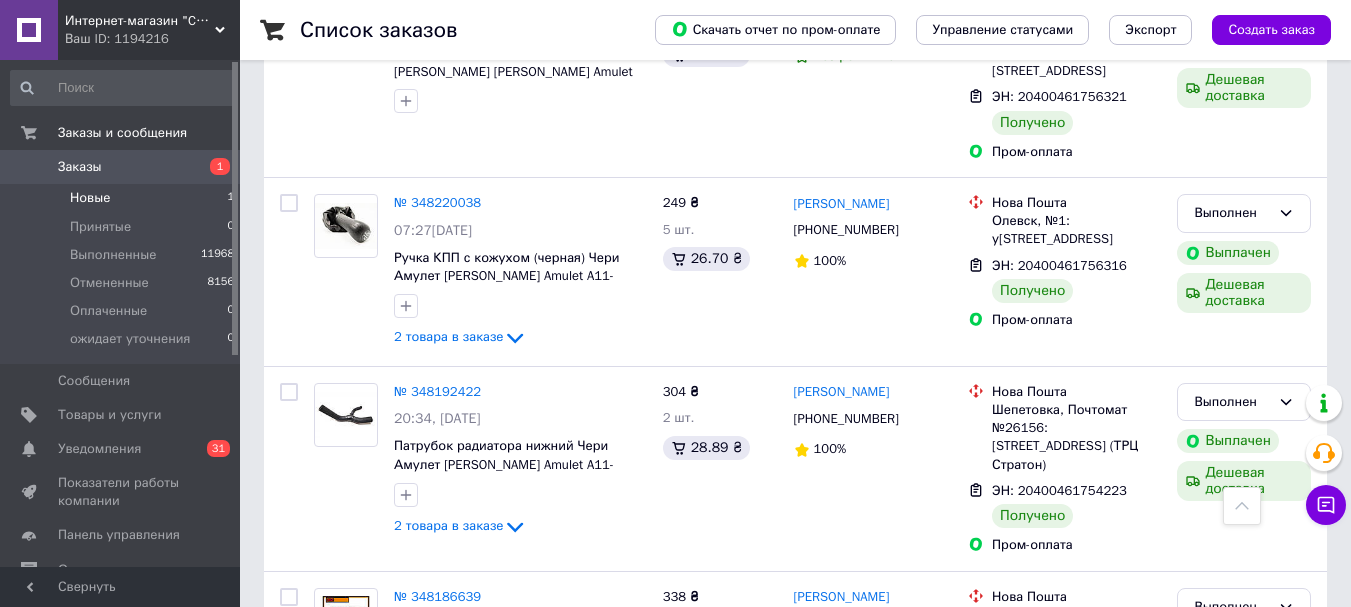 click on "Новые" at bounding box center [90, 198] 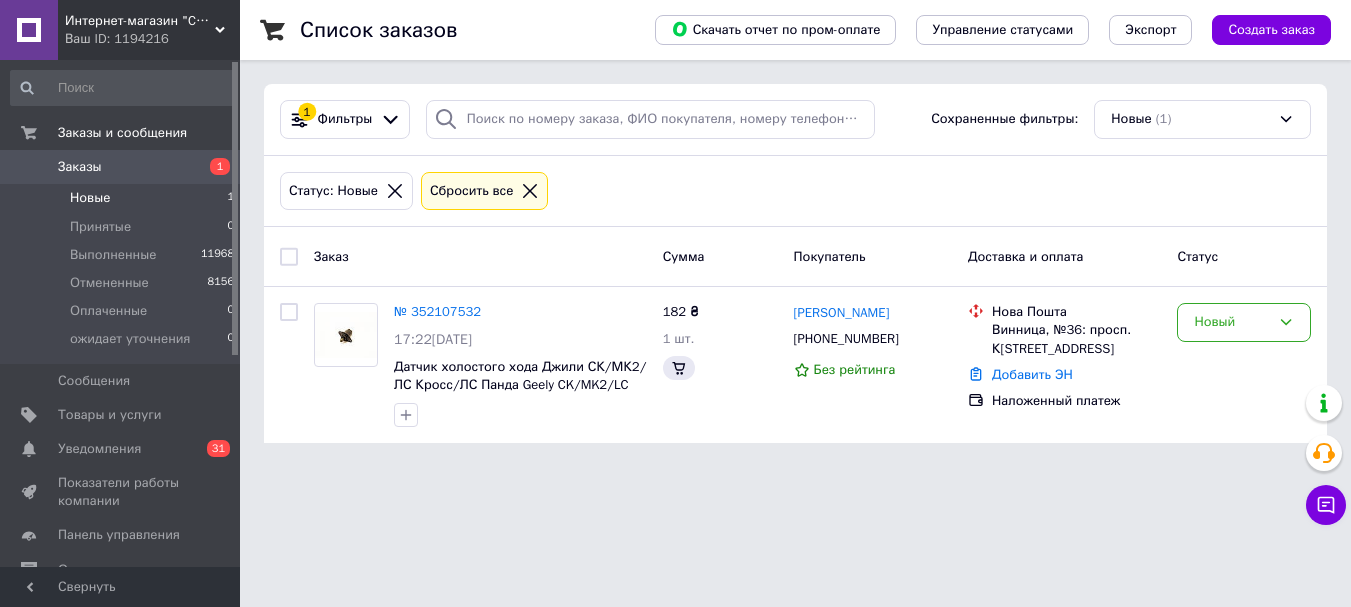 scroll, scrollTop: 0, scrollLeft: 0, axis: both 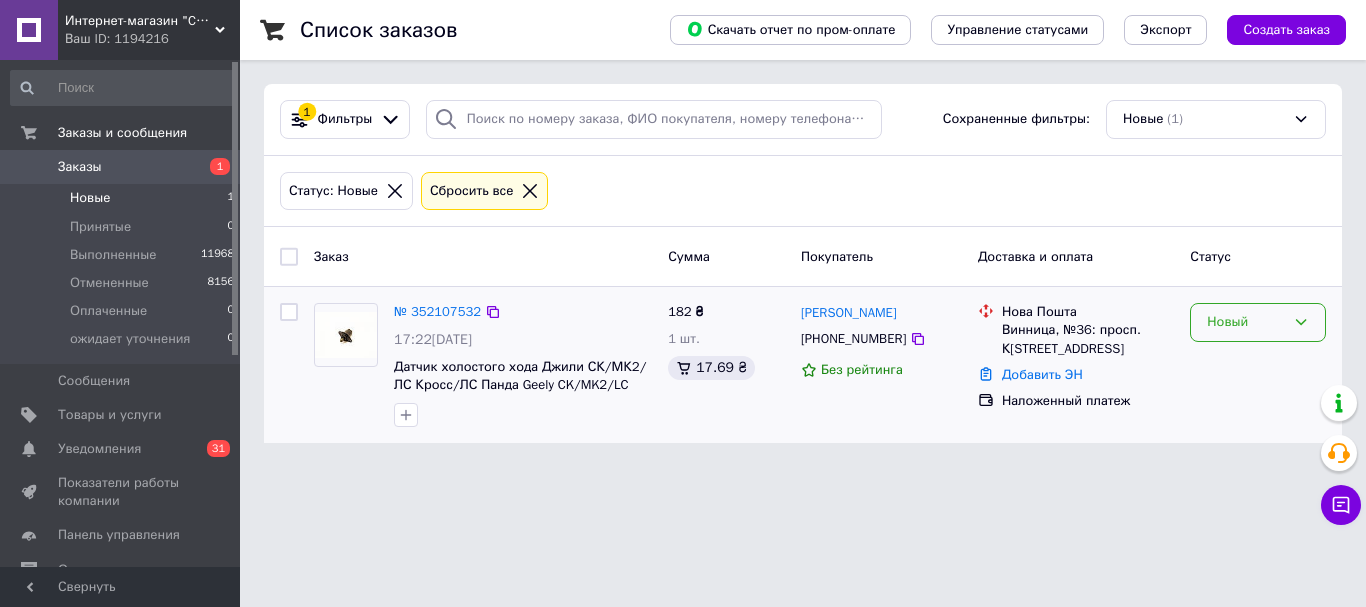 click on "Новый" at bounding box center (1246, 322) 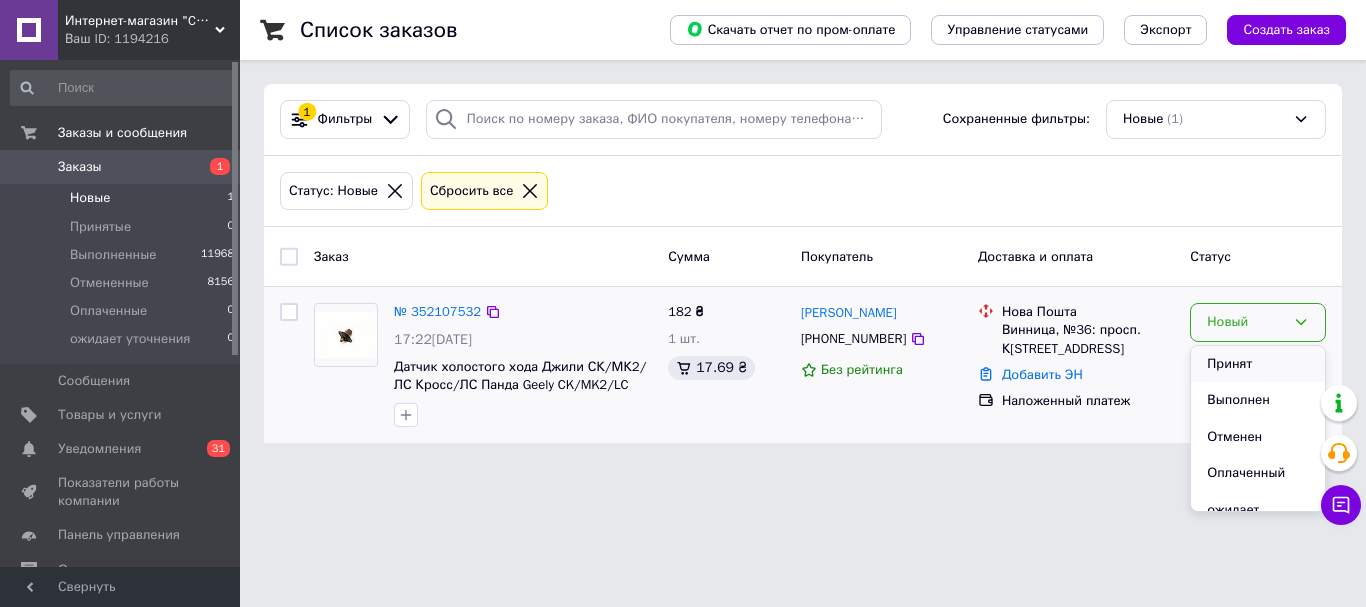 click on "Принят" at bounding box center (1258, 364) 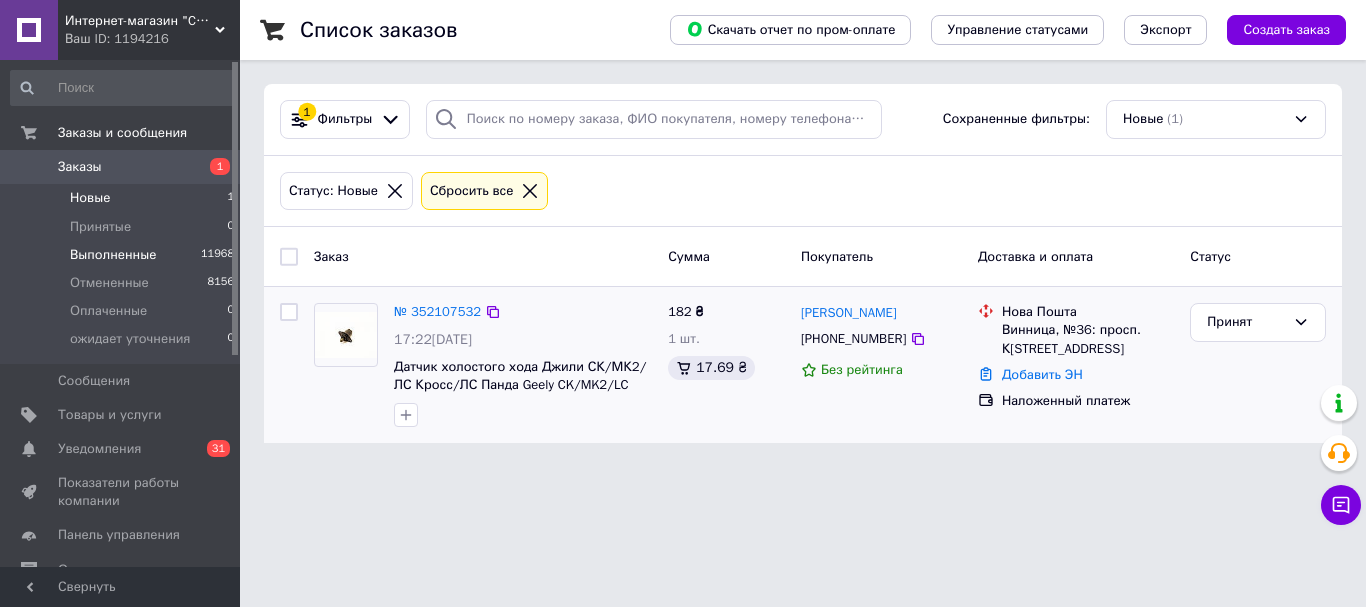 click on "Выполненные" at bounding box center (113, 255) 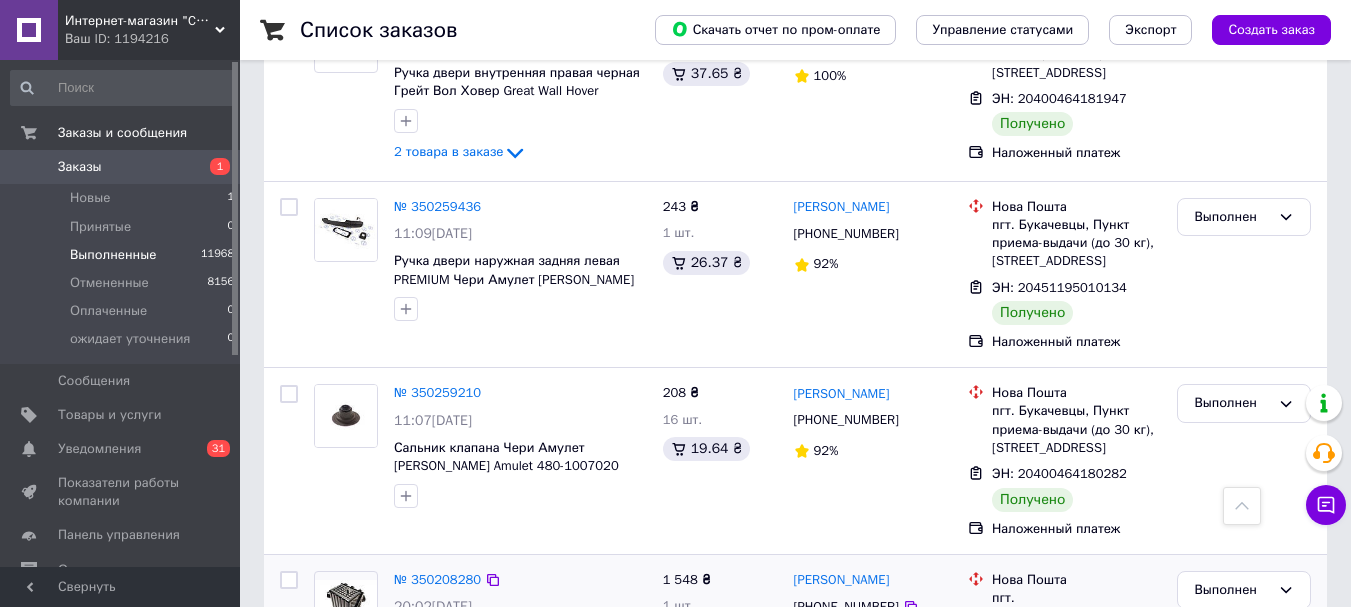 scroll, scrollTop: 12804, scrollLeft: 0, axis: vertical 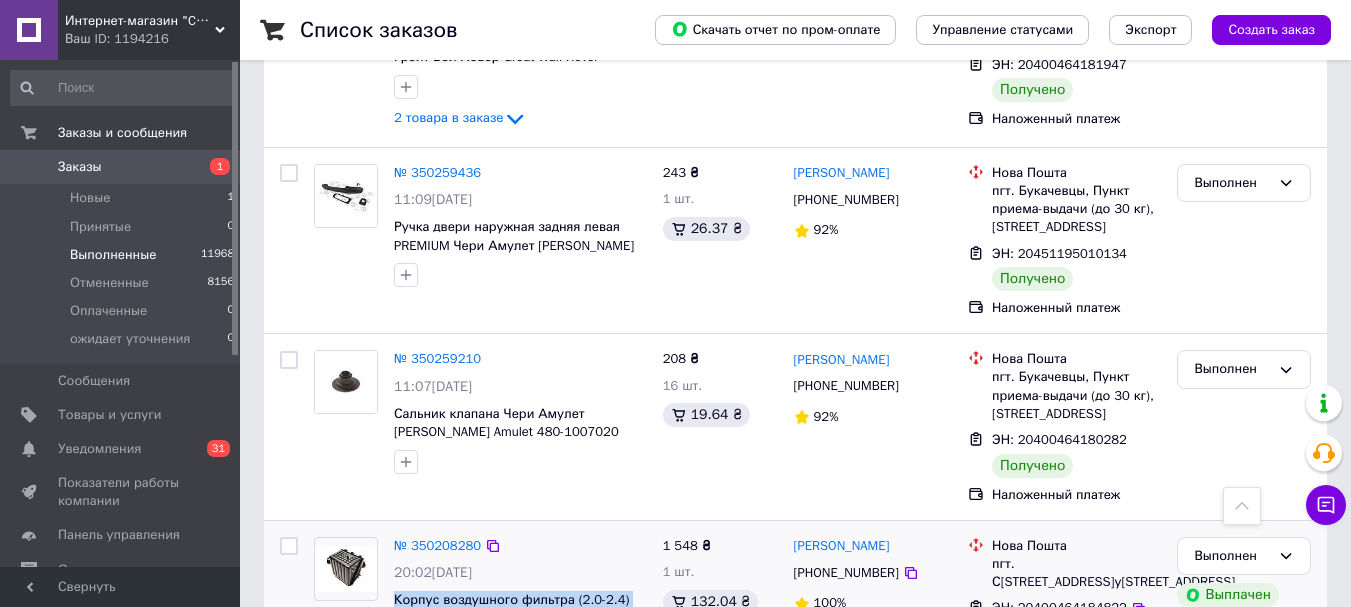 drag, startPoint x: 468, startPoint y: 318, endPoint x: 392, endPoint y: 312, distance: 76.23647 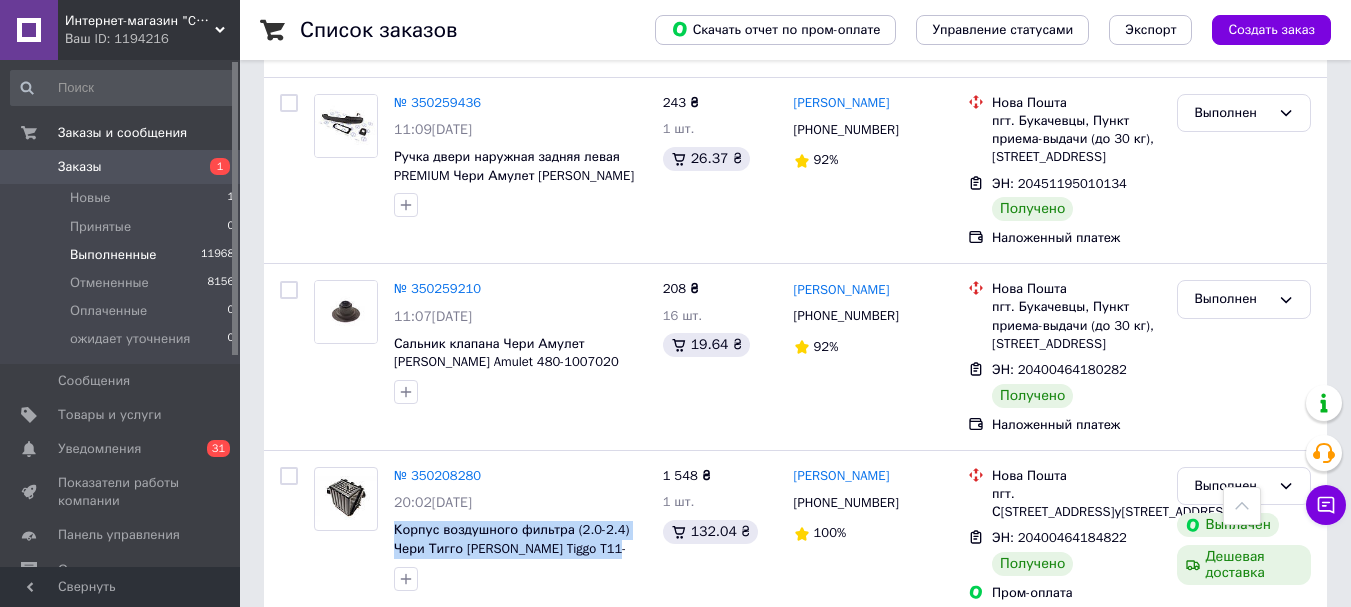 scroll, scrollTop: 12904, scrollLeft: 0, axis: vertical 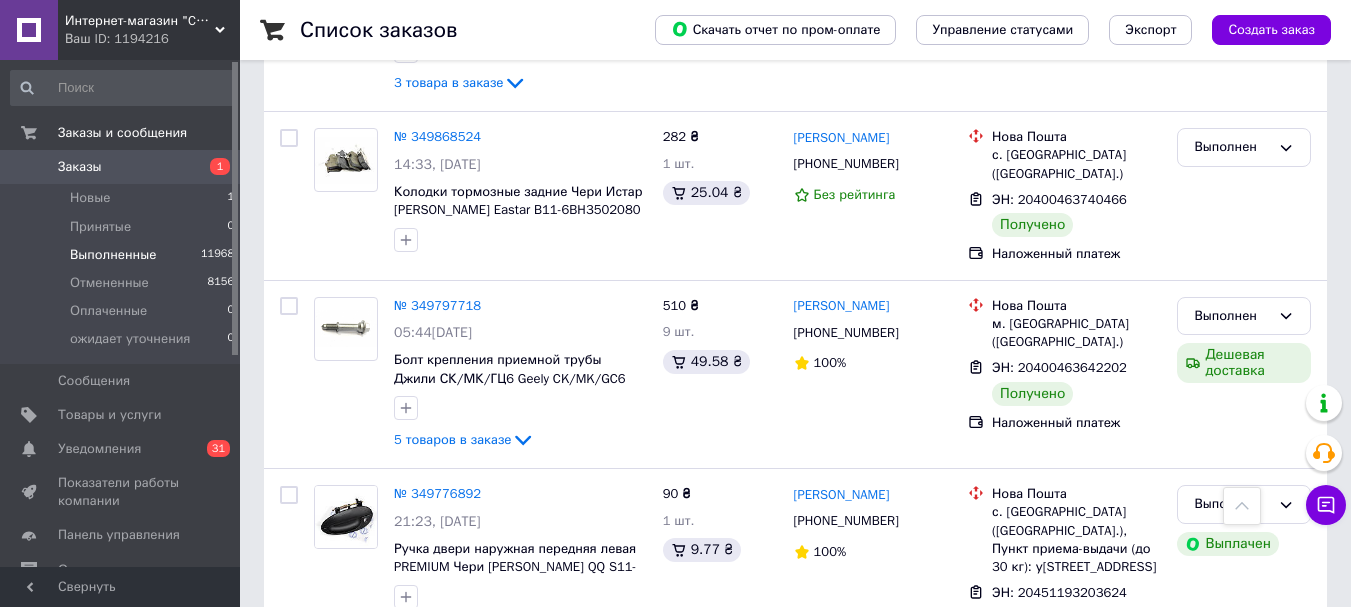 drag, startPoint x: 120, startPoint y: 201, endPoint x: 359, endPoint y: 606, distance: 470.26163 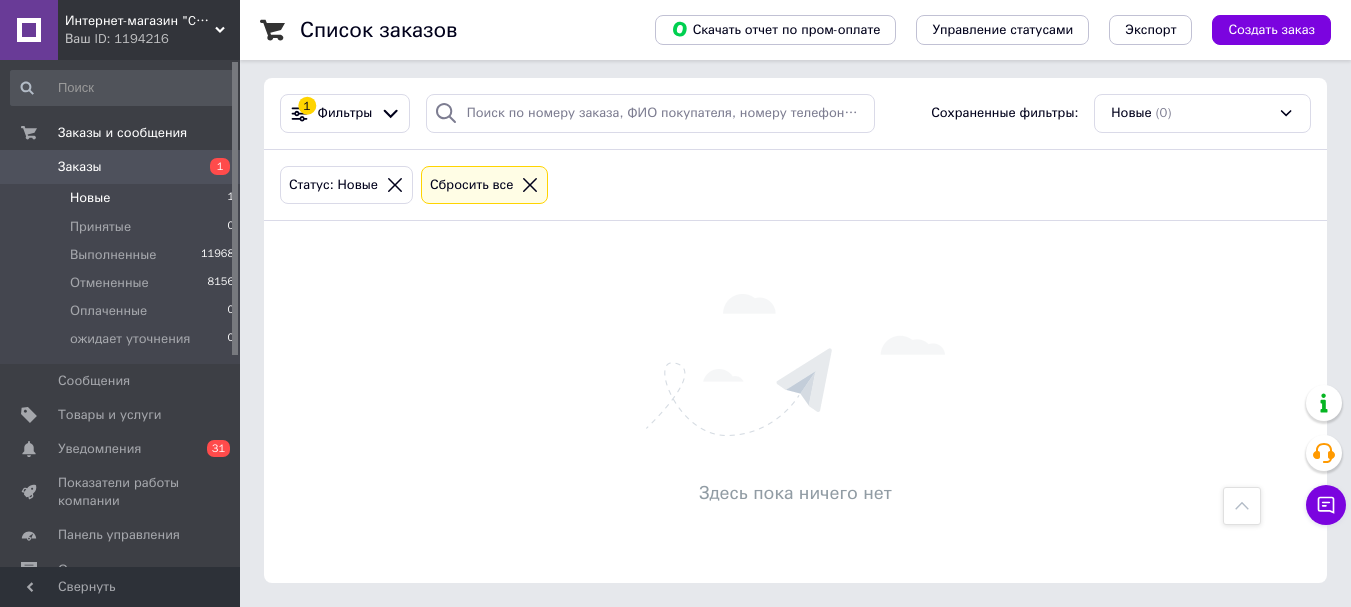 scroll, scrollTop: 0, scrollLeft: 0, axis: both 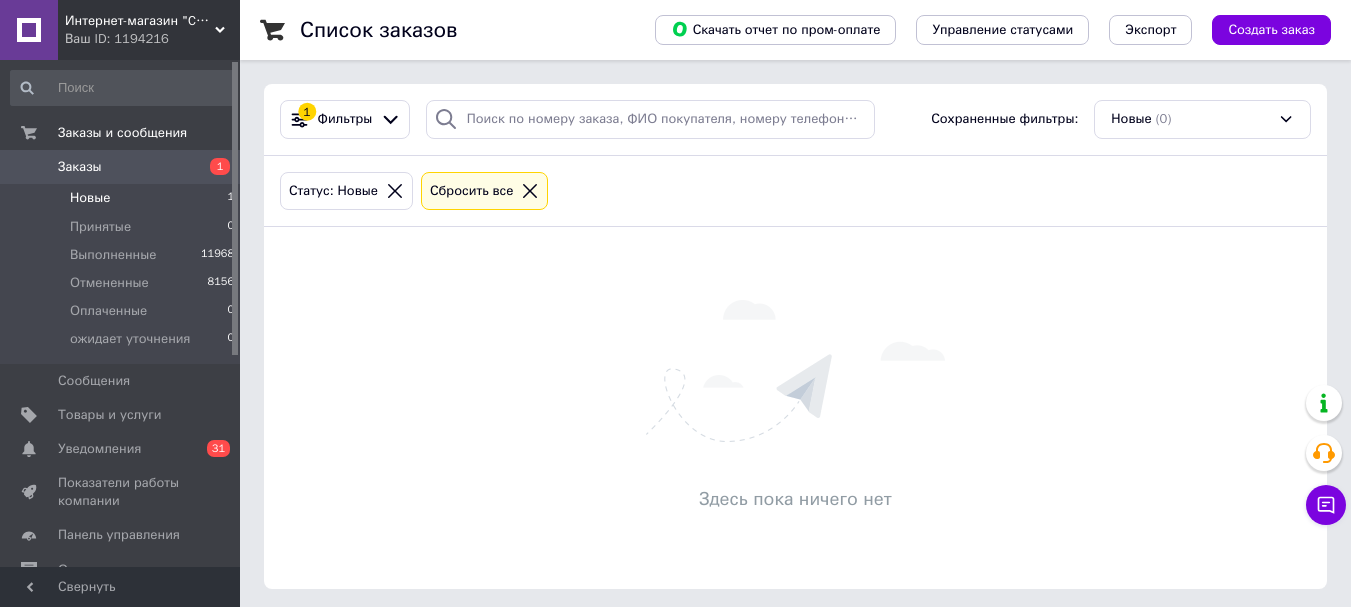 click on "Новые 1" at bounding box center (123, 198) 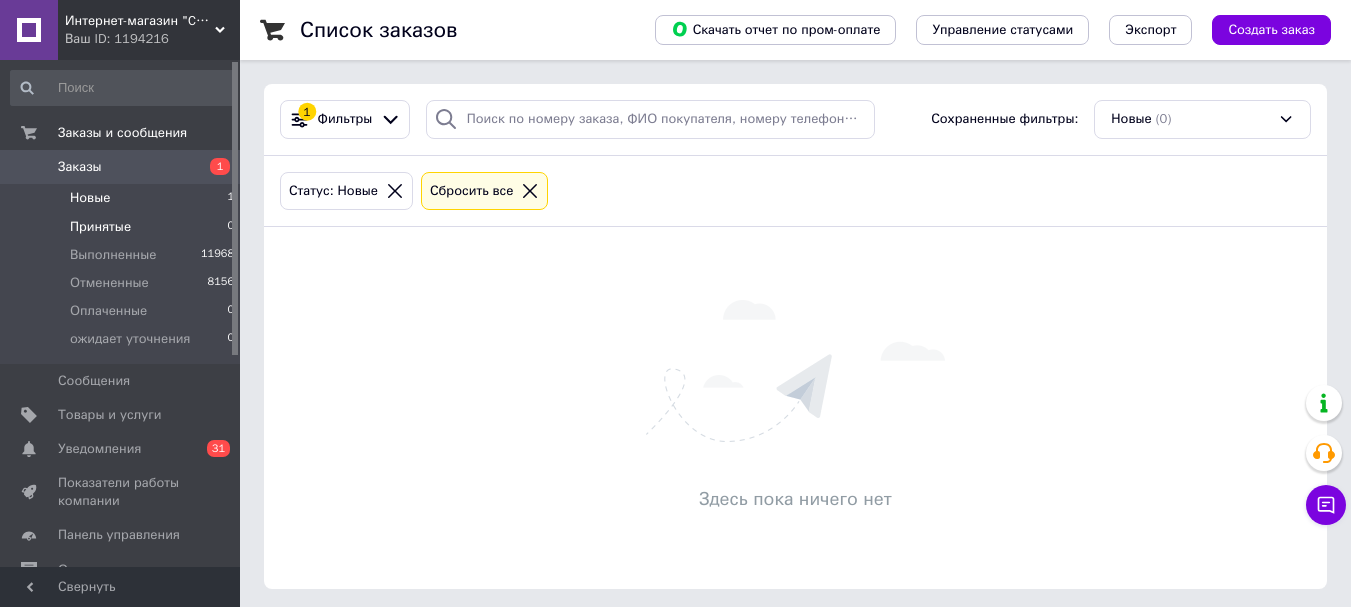 click on "Принятые" at bounding box center [100, 227] 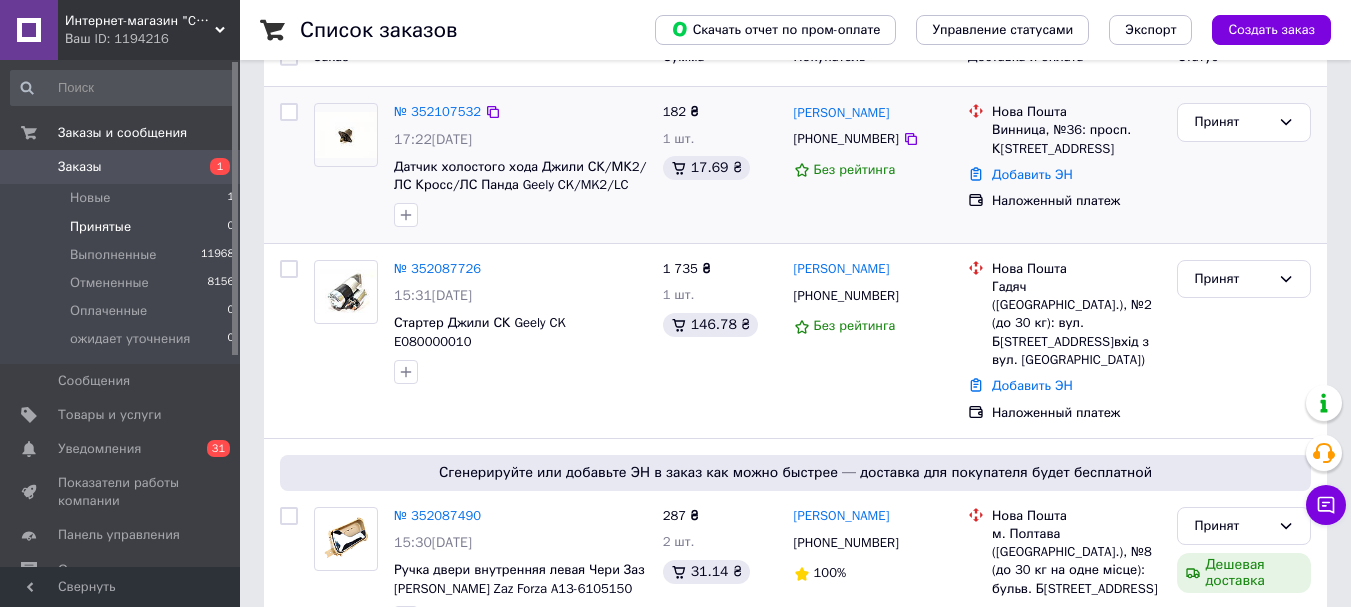 scroll, scrollTop: 0, scrollLeft: 0, axis: both 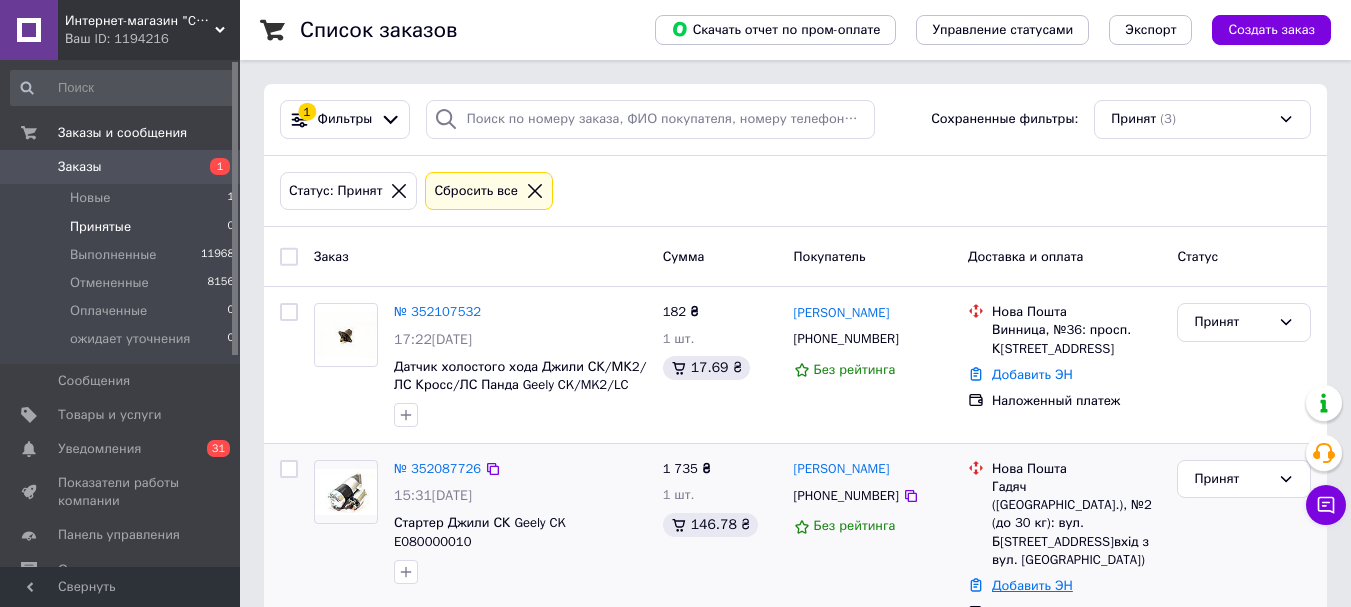 click on "Добавить ЭН" at bounding box center (1032, 585) 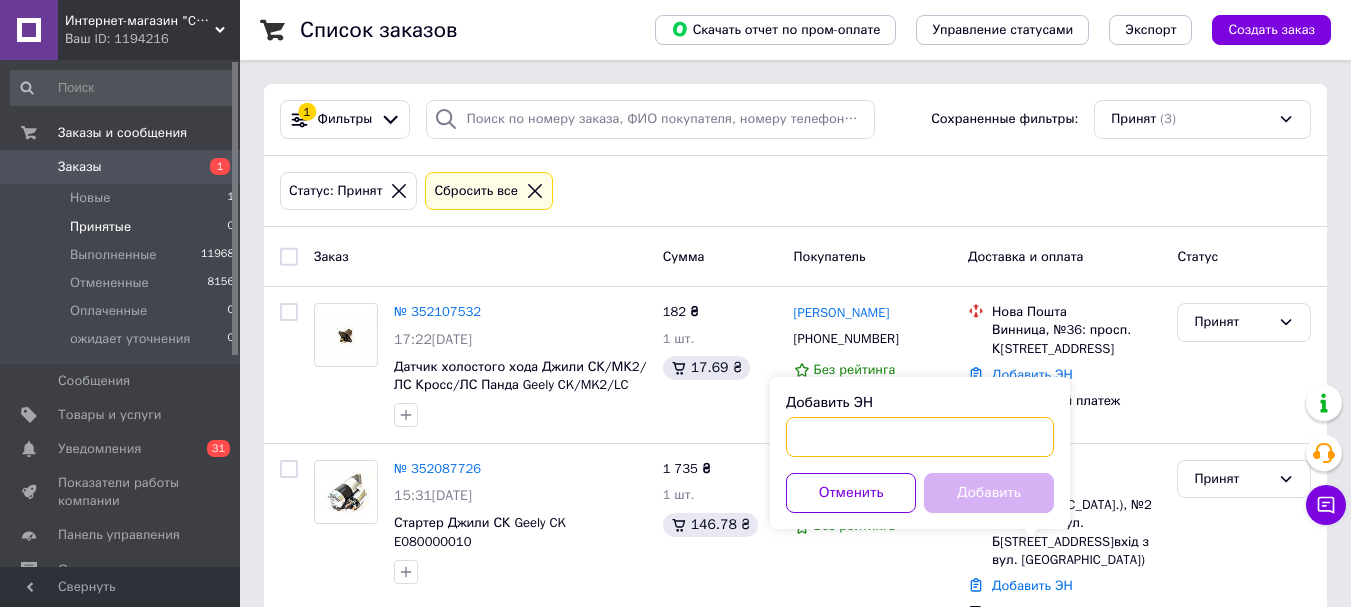 paste on "20400466260421" 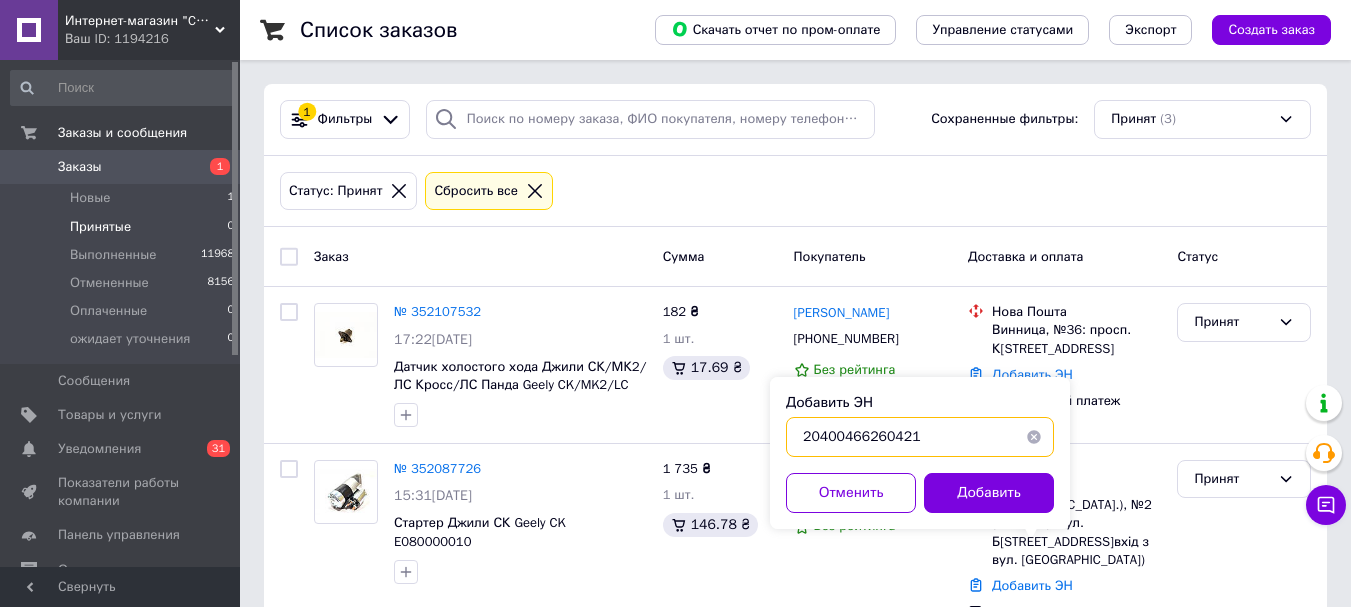 type on "20400466260421" 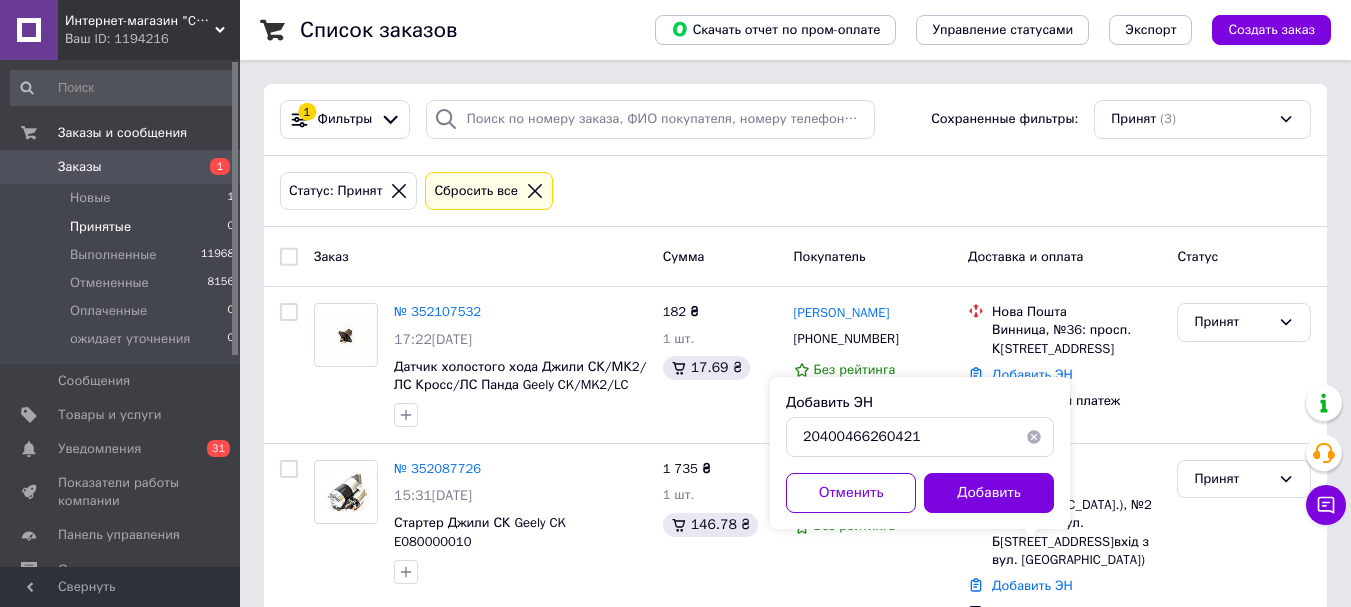 click on "Добавить" at bounding box center (989, 493) 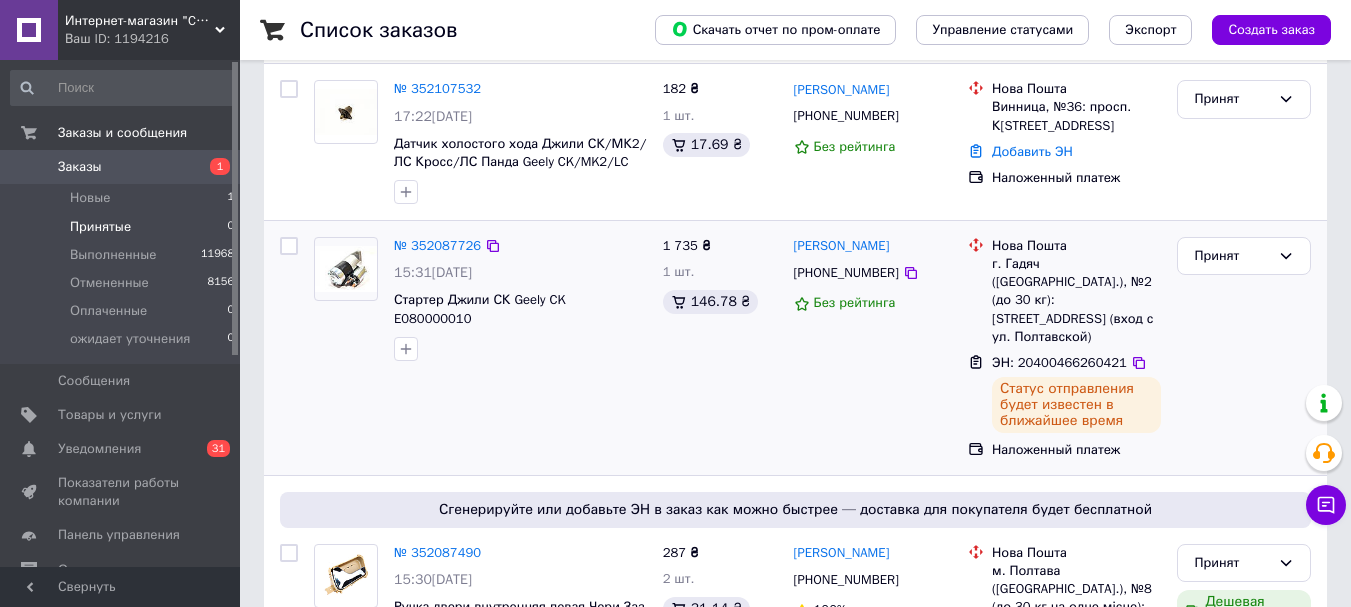 scroll, scrollTop: 300, scrollLeft: 0, axis: vertical 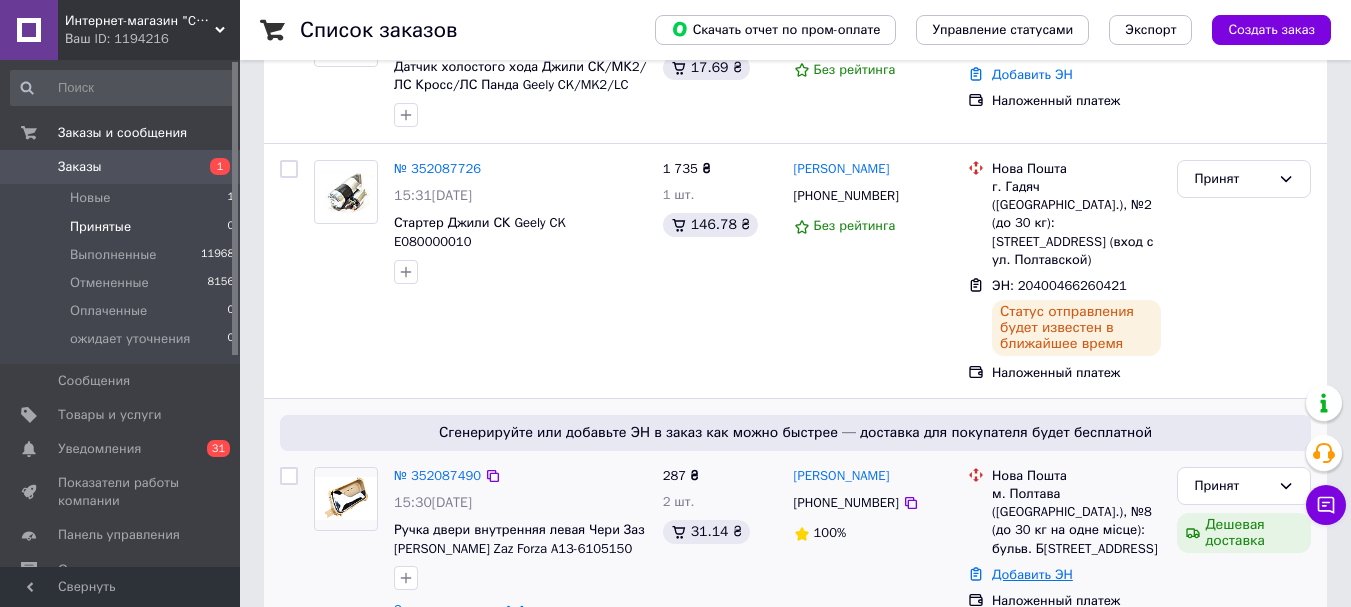 click on "Добавить ЭН" at bounding box center [1032, 574] 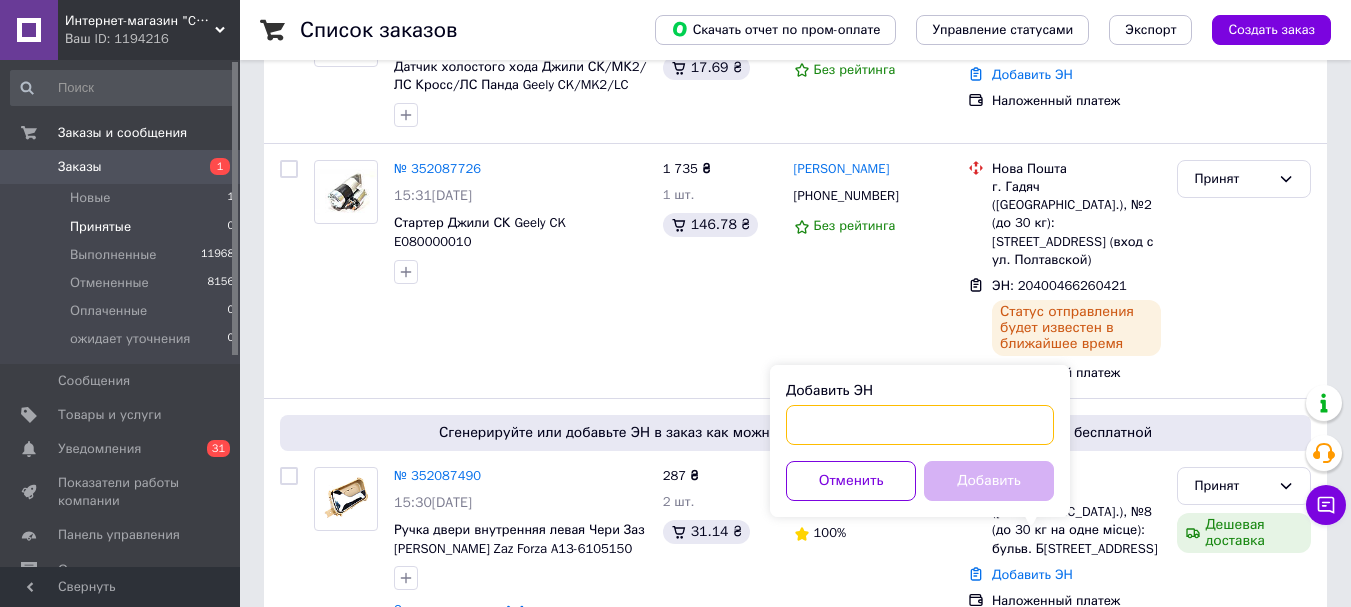 paste on "20400466260385" 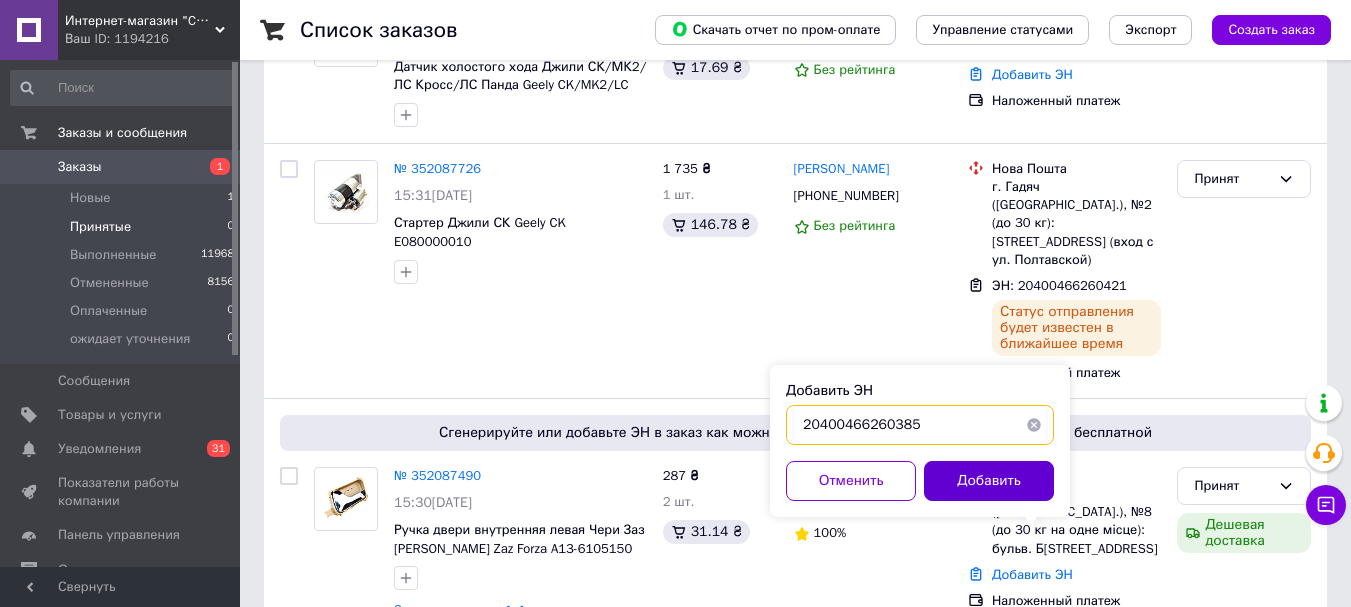 type on "20400466260385" 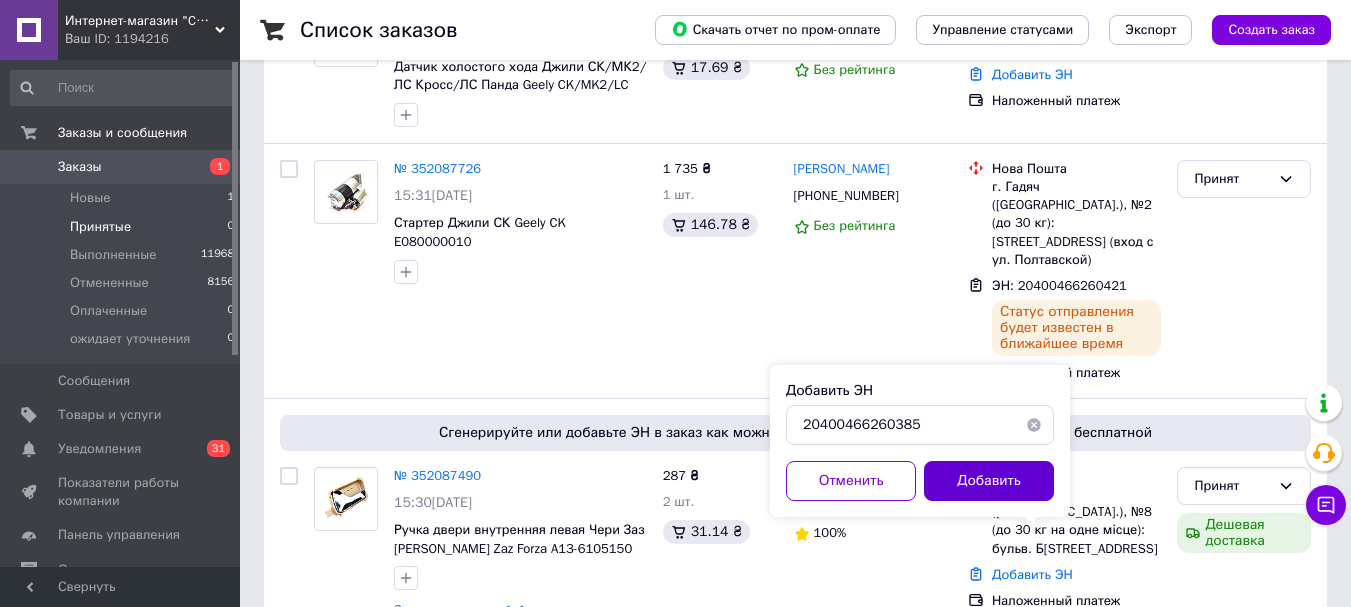 click on "Добавить" at bounding box center [989, 481] 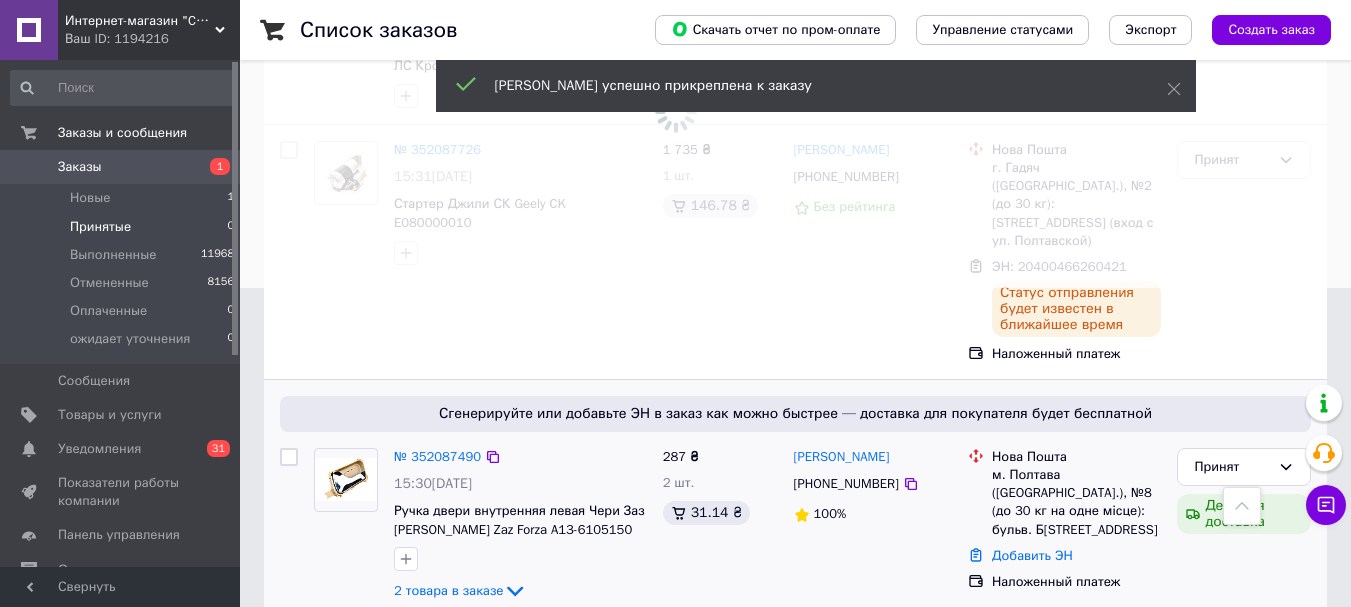 scroll, scrollTop: 315, scrollLeft: 0, axis: vertical 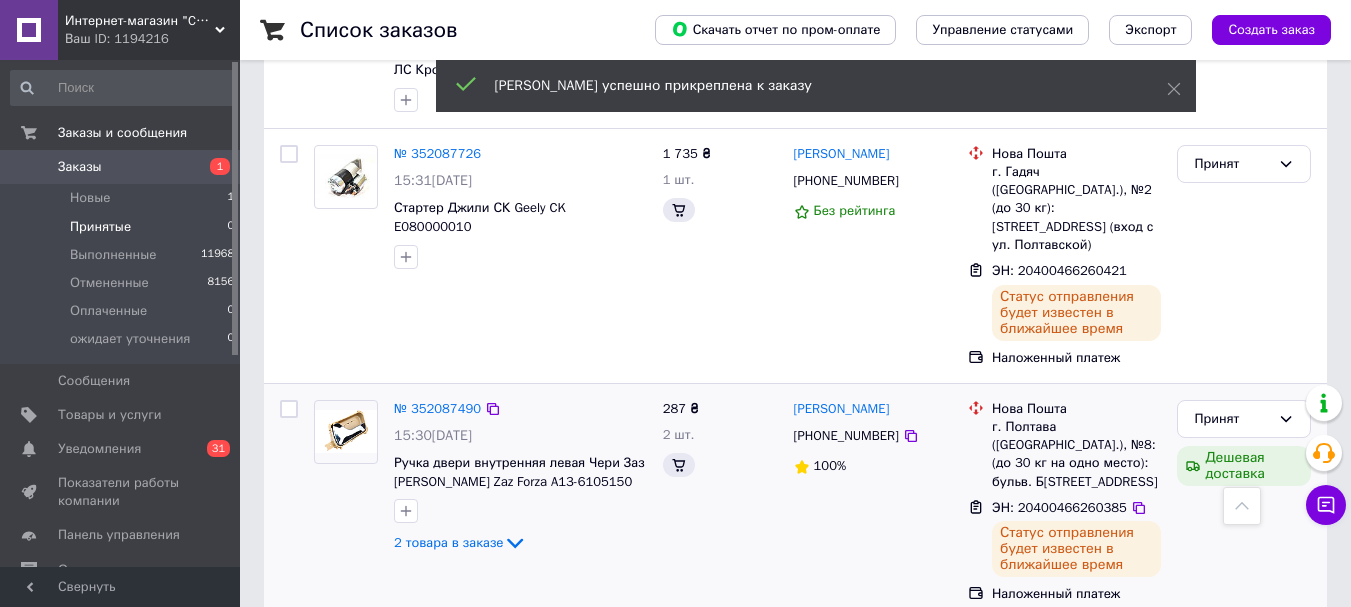 click on "[PERSON_NAME] [PHONE_NUMBER] 100%" at bounding box center (873, 502) 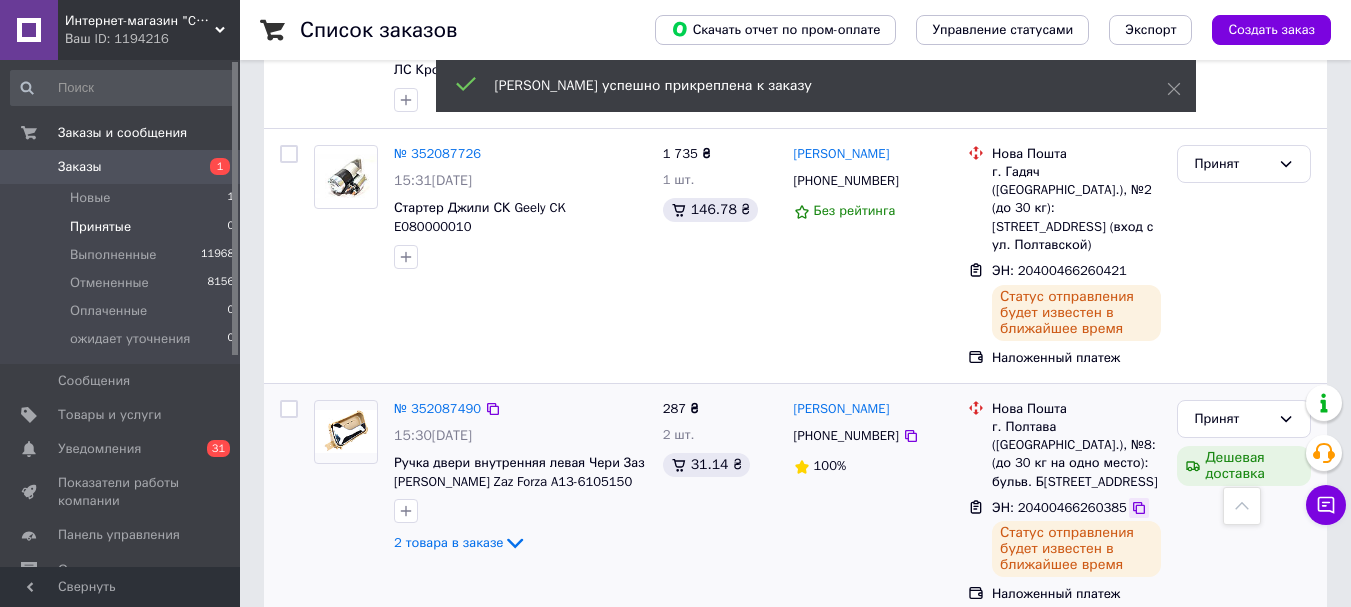 click 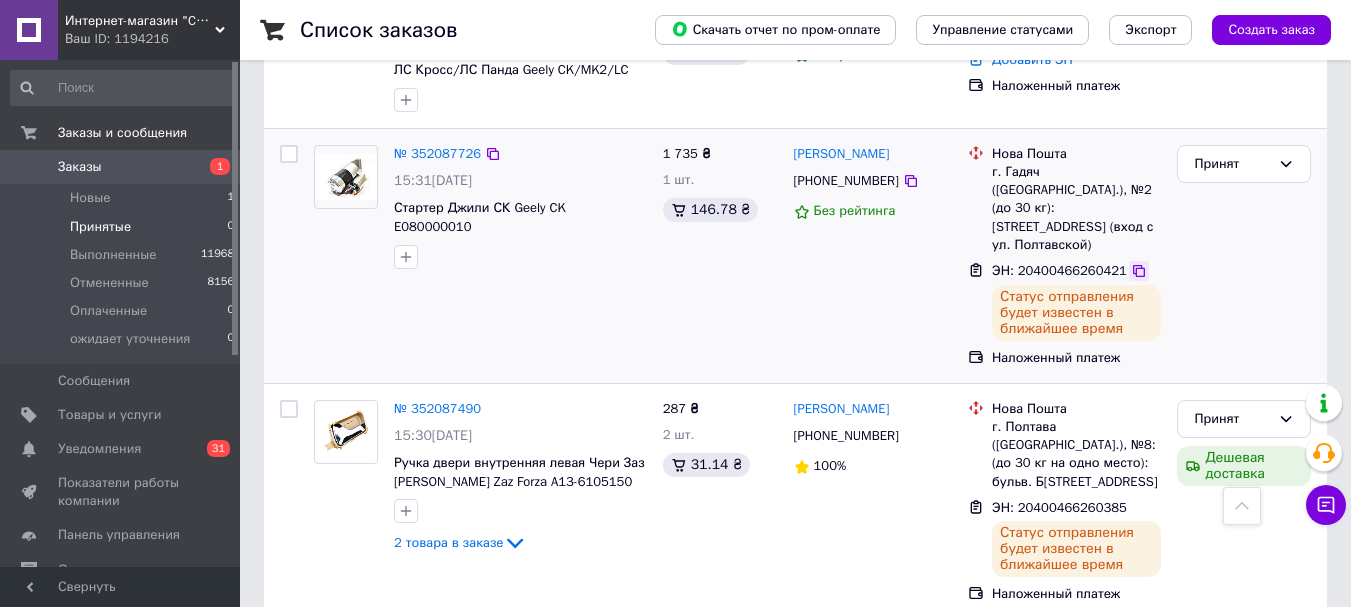 click 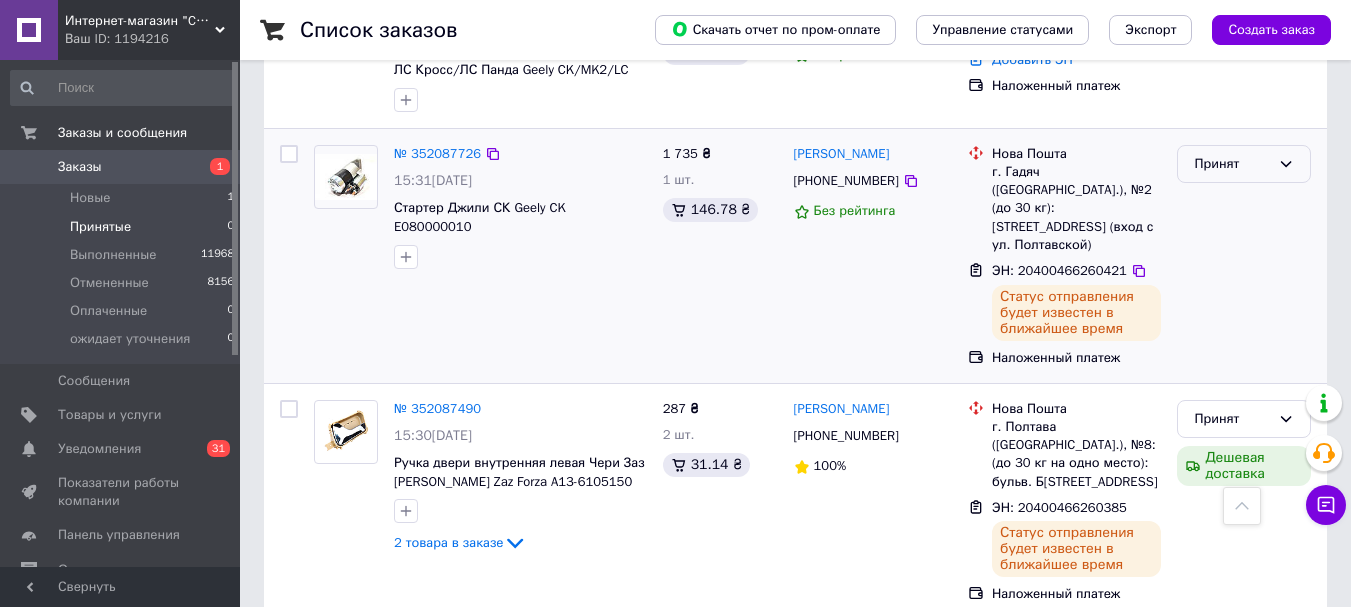 click on "Принят" at bounding box center (1232, 164) 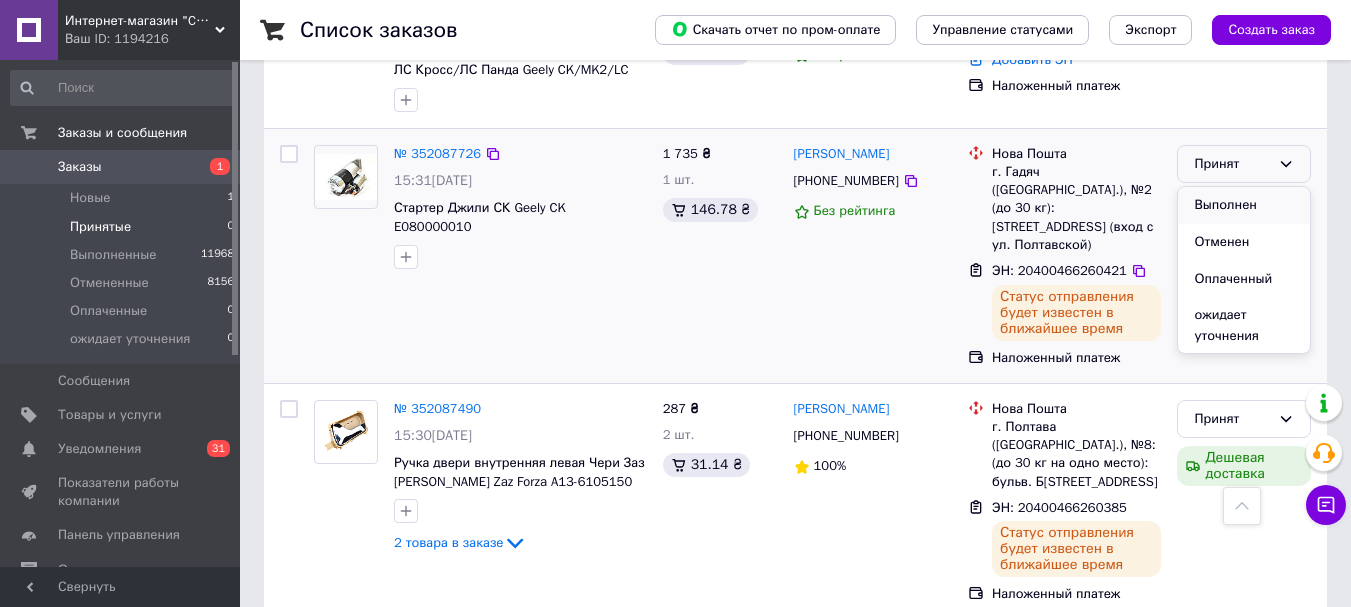 click on "Выполнен" at bounding box center (1244, 205) 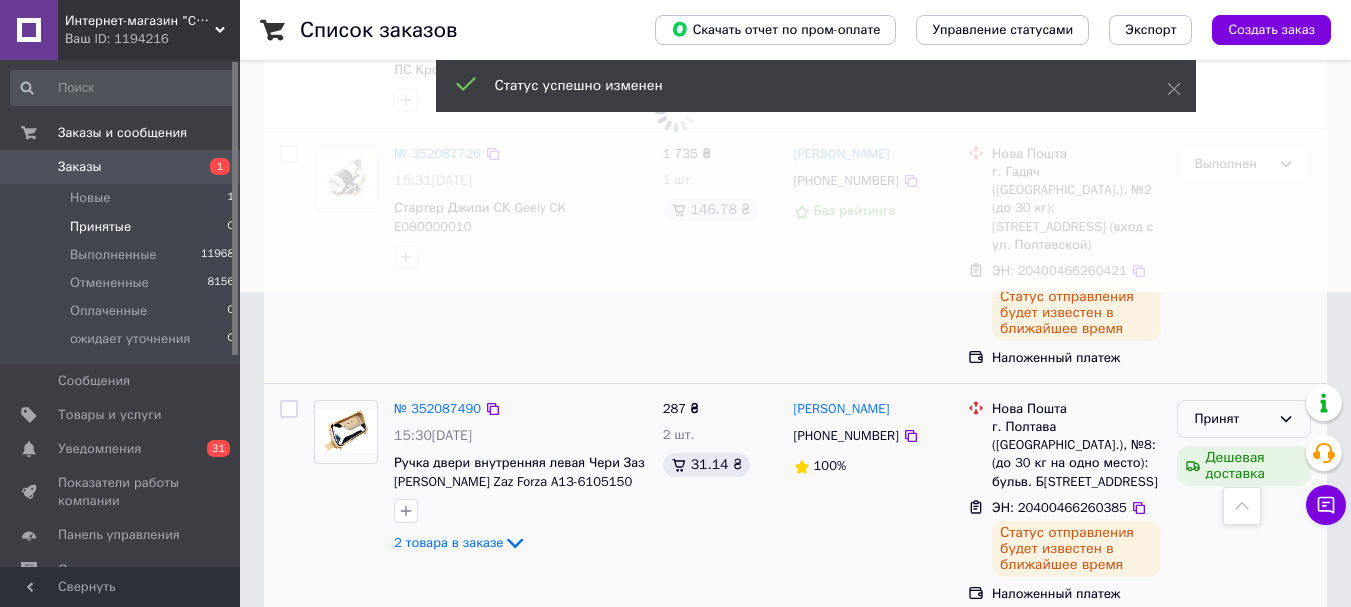 click on "Принят" at bounding box center [1232, 419] 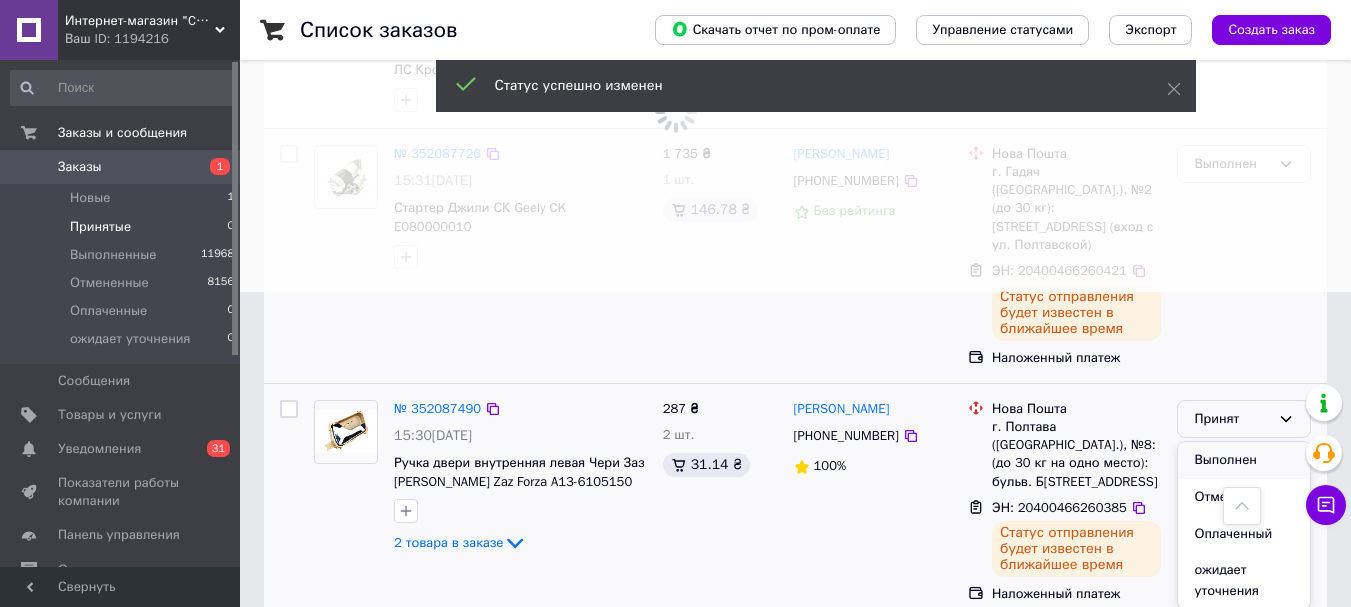 click on "Выполнен" at bounding box center (1244, 460) 